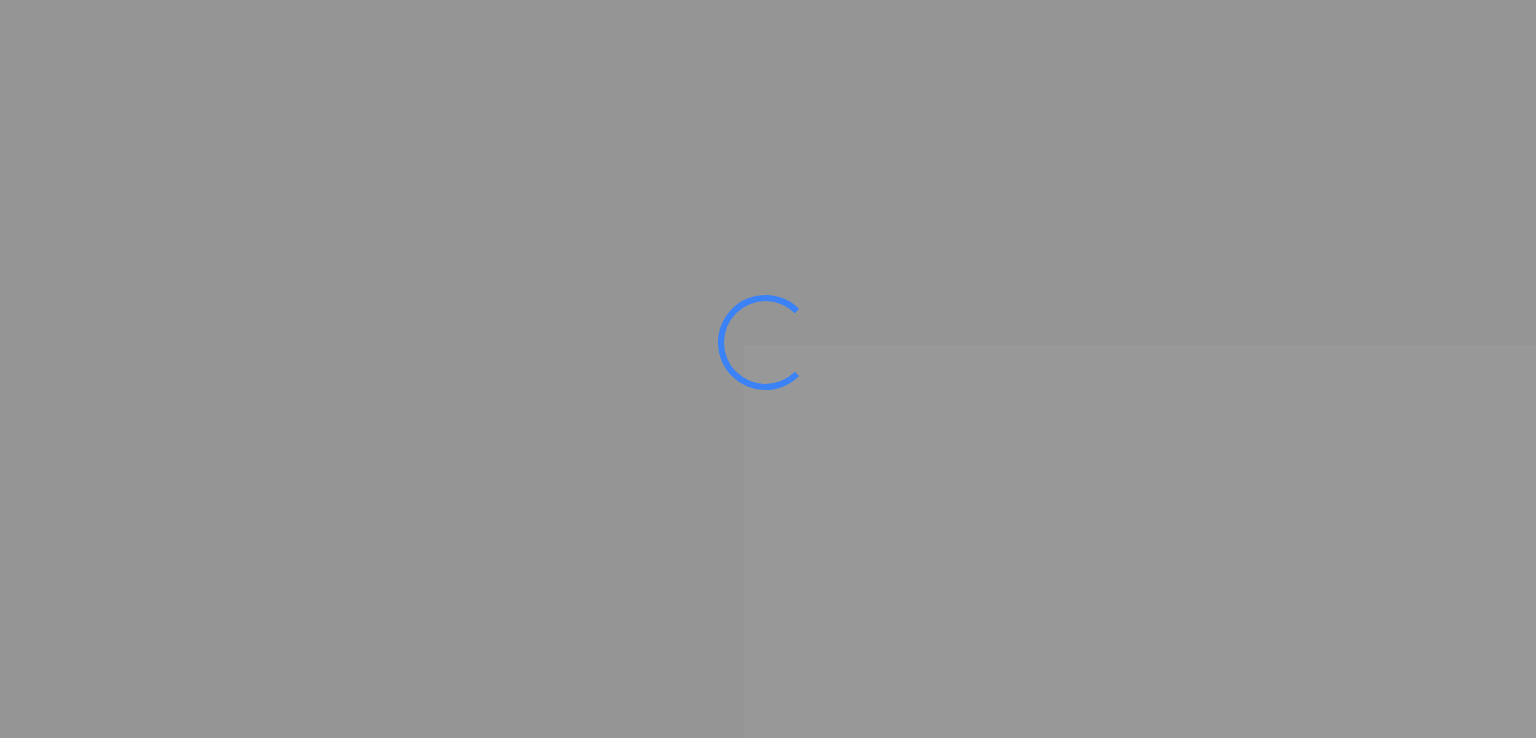 scroll, scrollTop: 0, scrollLeft: 0, axis: both 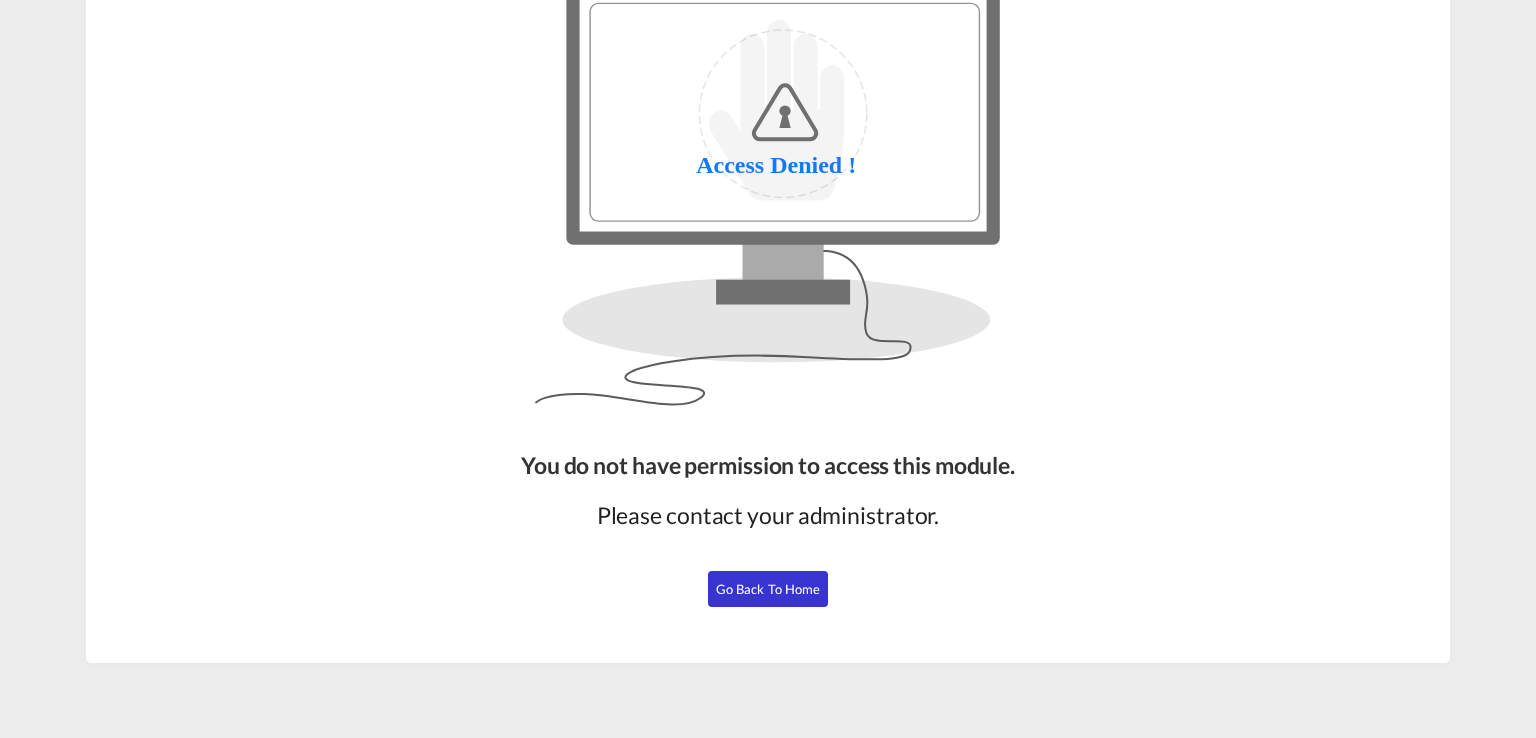 click on "Go Back to Home" at bounding box center [768, 589] 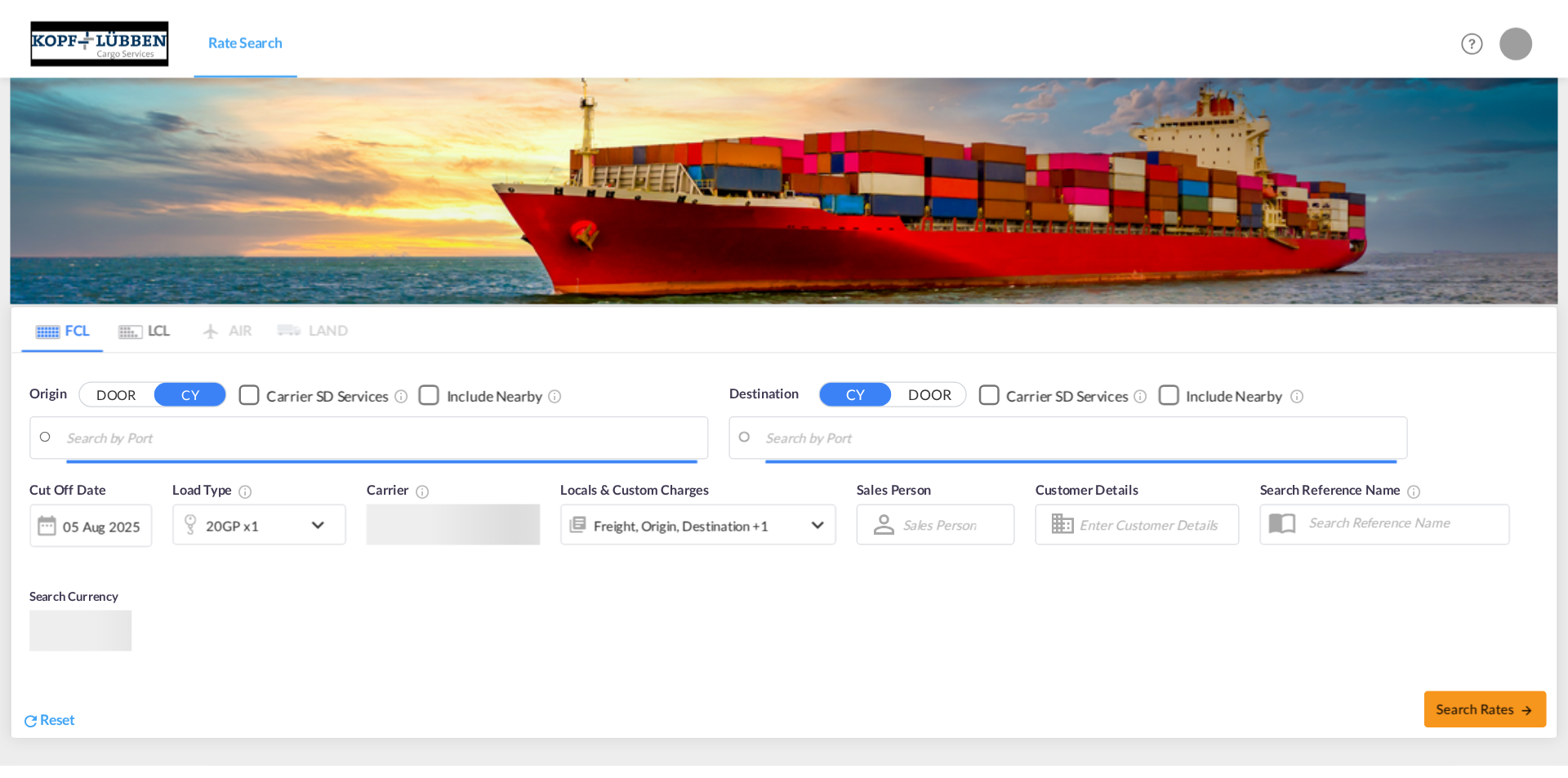 scroll, scrollTop: 112, scrollLeft: 0, axis: vertical 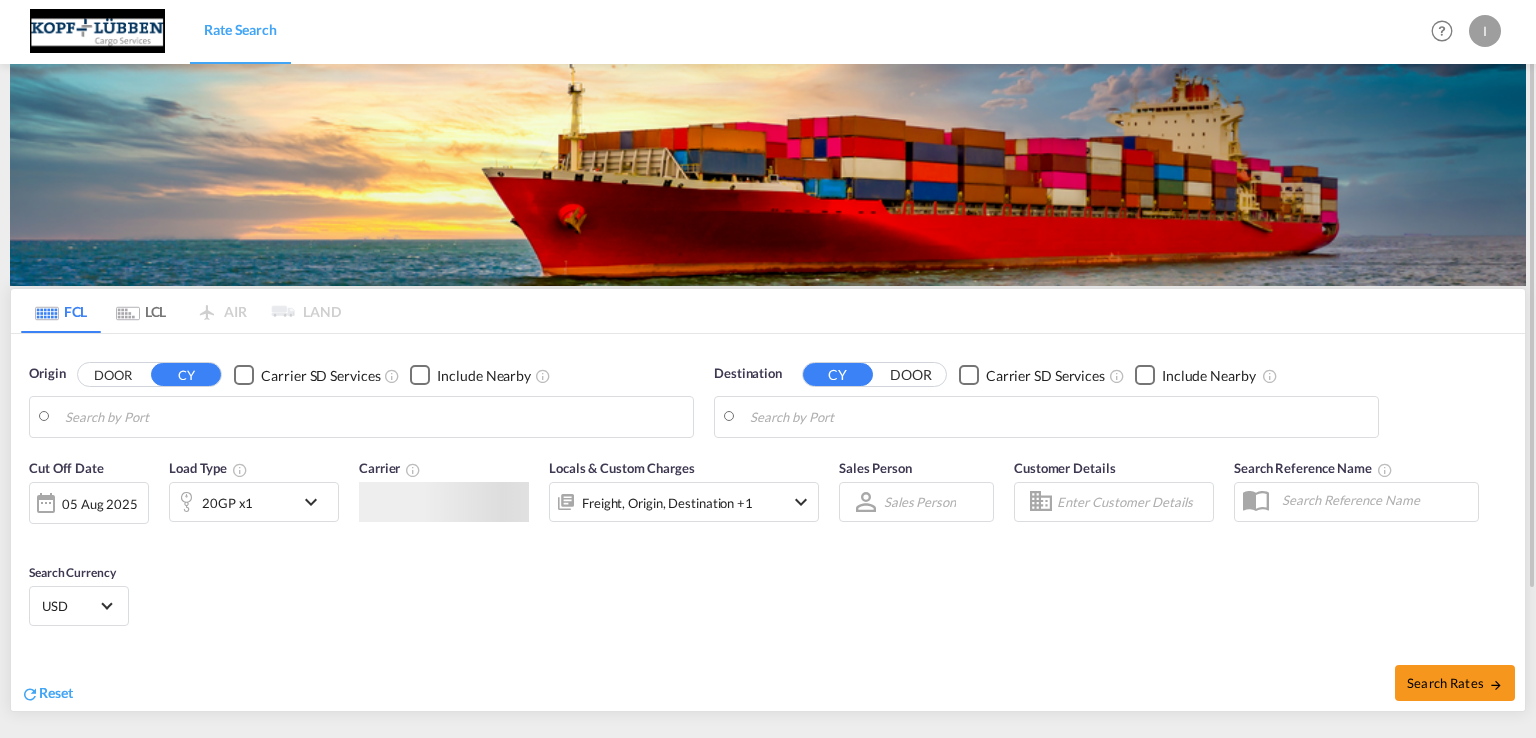 type on "[CITY], [STATE]" 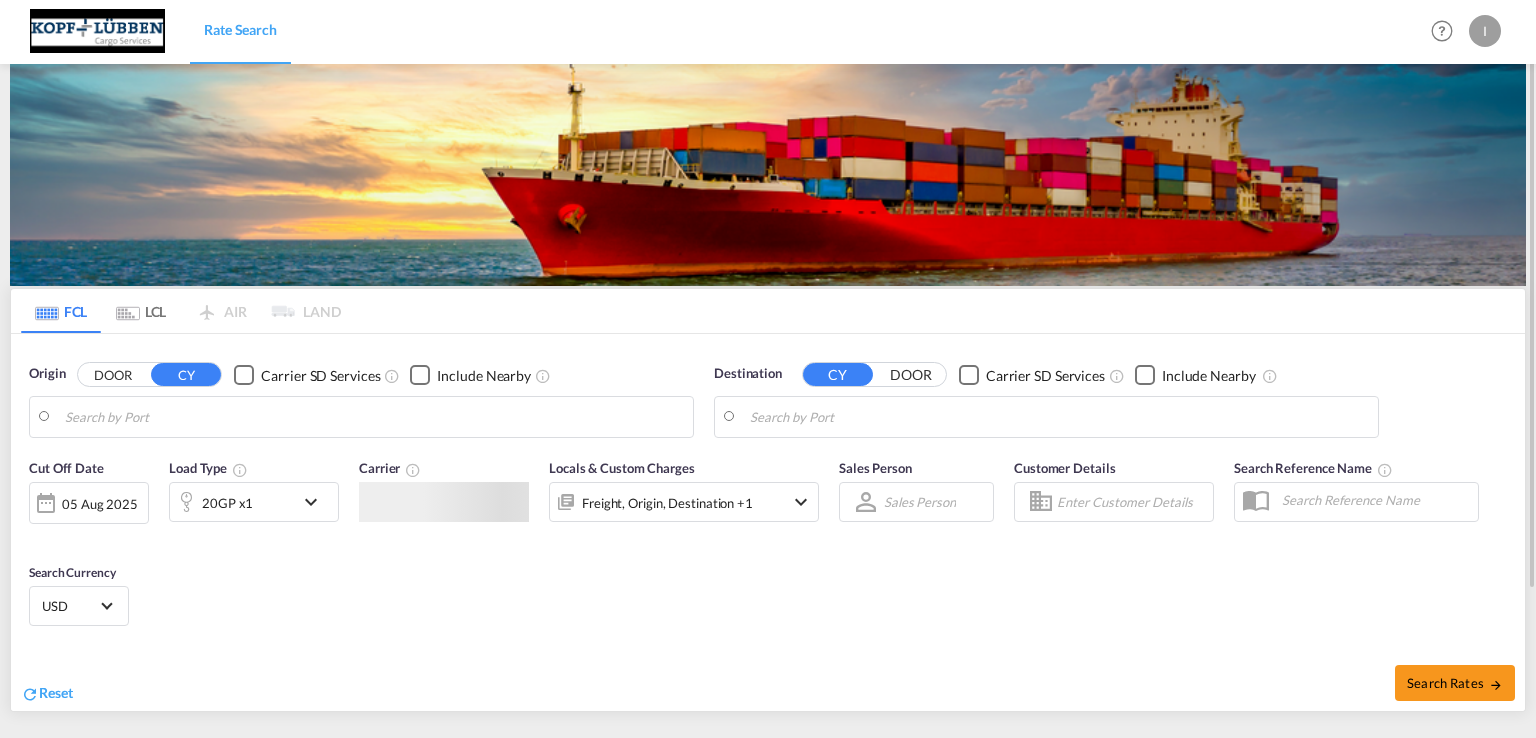 type on "Rotterdam, NLRTM" 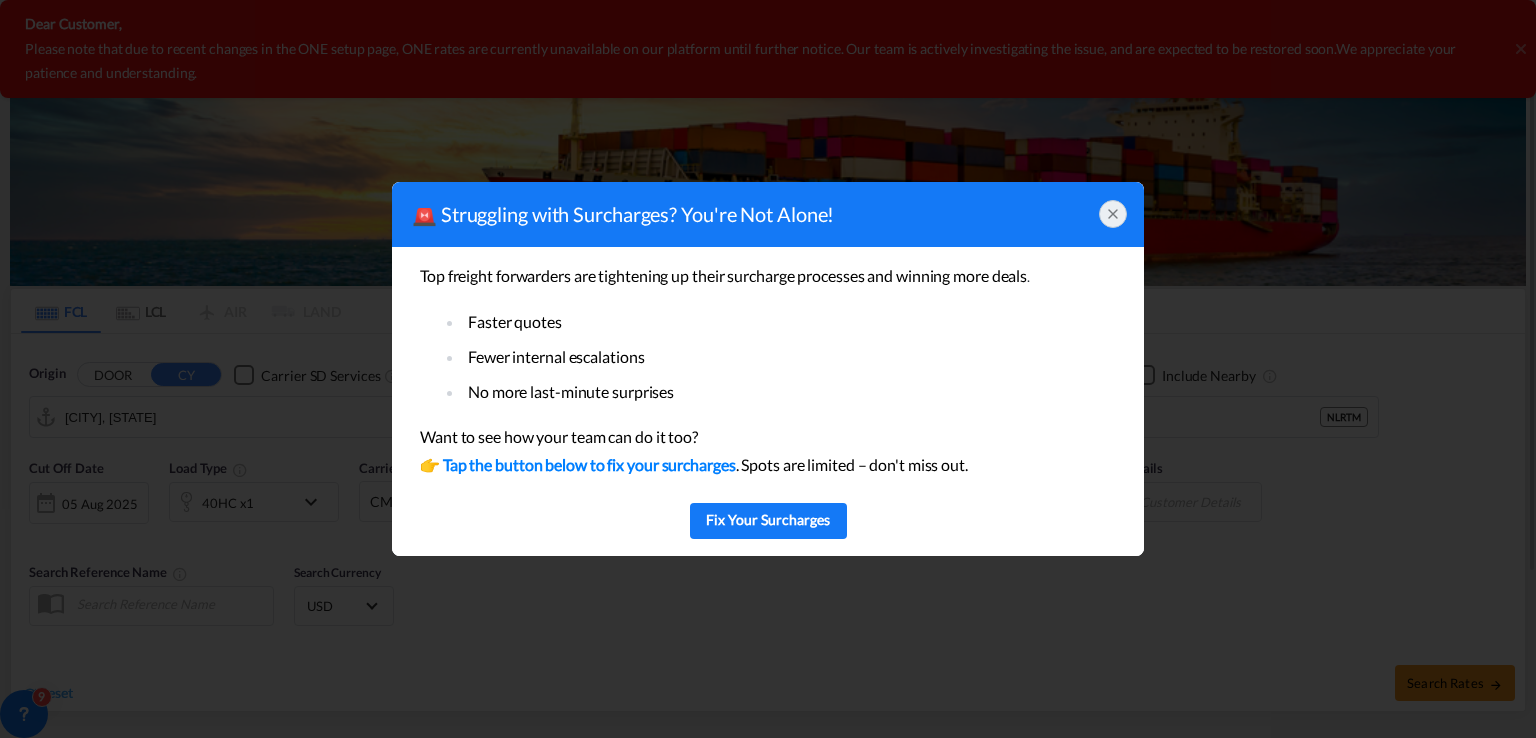 click on "🚨 Struggling with Surcharges? You're Not Alone! Top freight forwarders are tightening up their surcharge processes and winning more deals . Faster quotes  Fewer internal escalations  No more last-minute surprises Want to see how your team can do it too? 👉   Tap the button below to fix your surcharges . Spots are limited – don't miss out. Fix Your Surcharges" at bounding box center (768, 369) 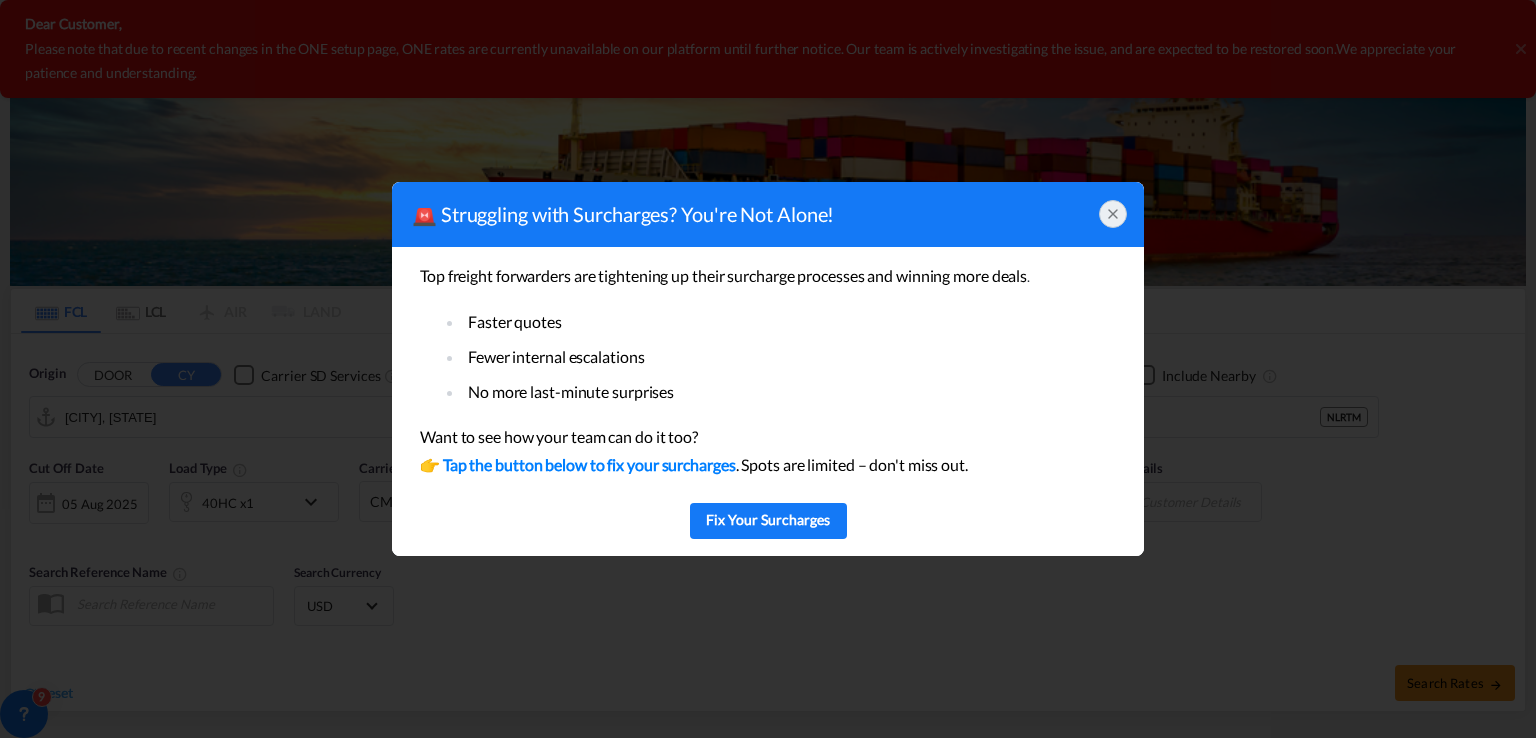 click 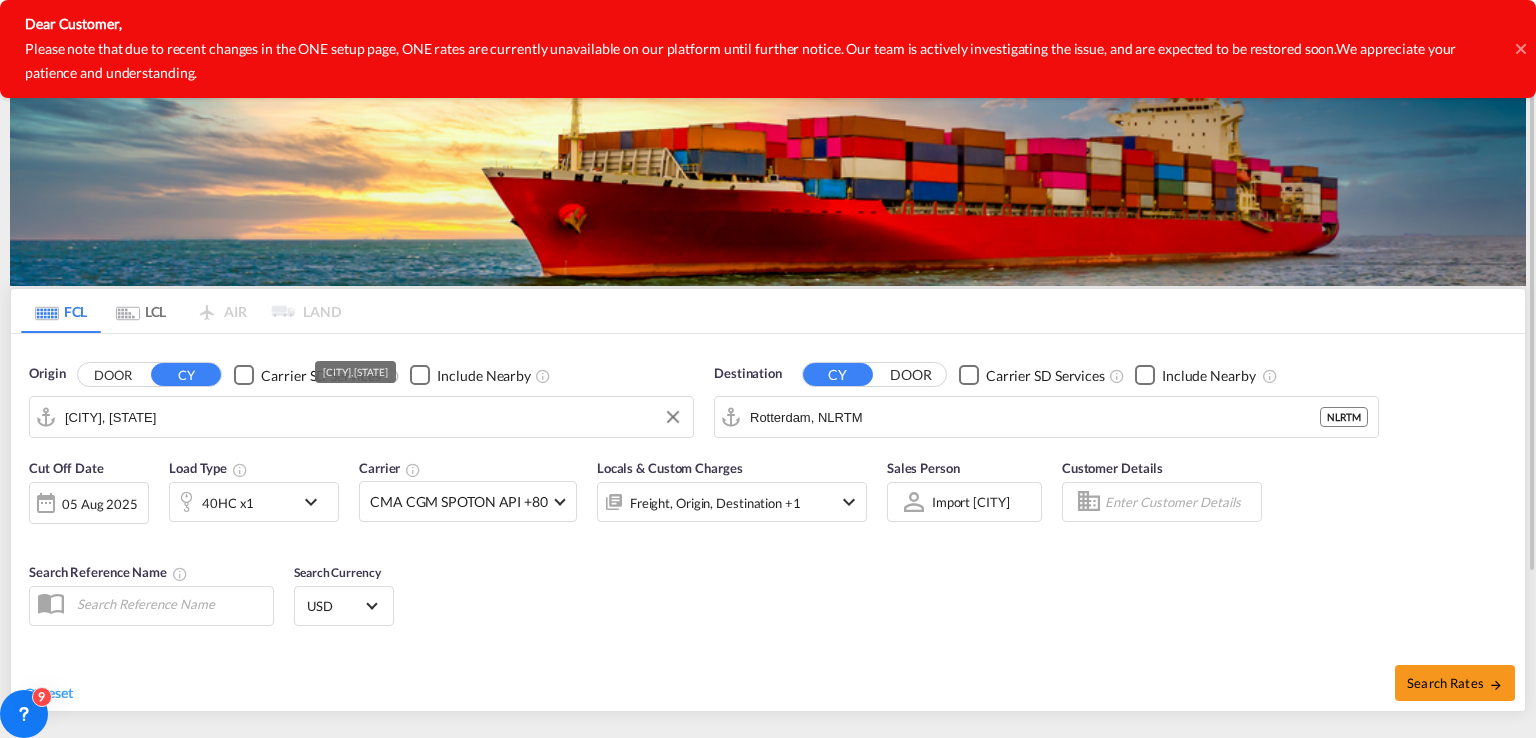 click on "[CITY], [STATE]" at bounding box center (374, 417) 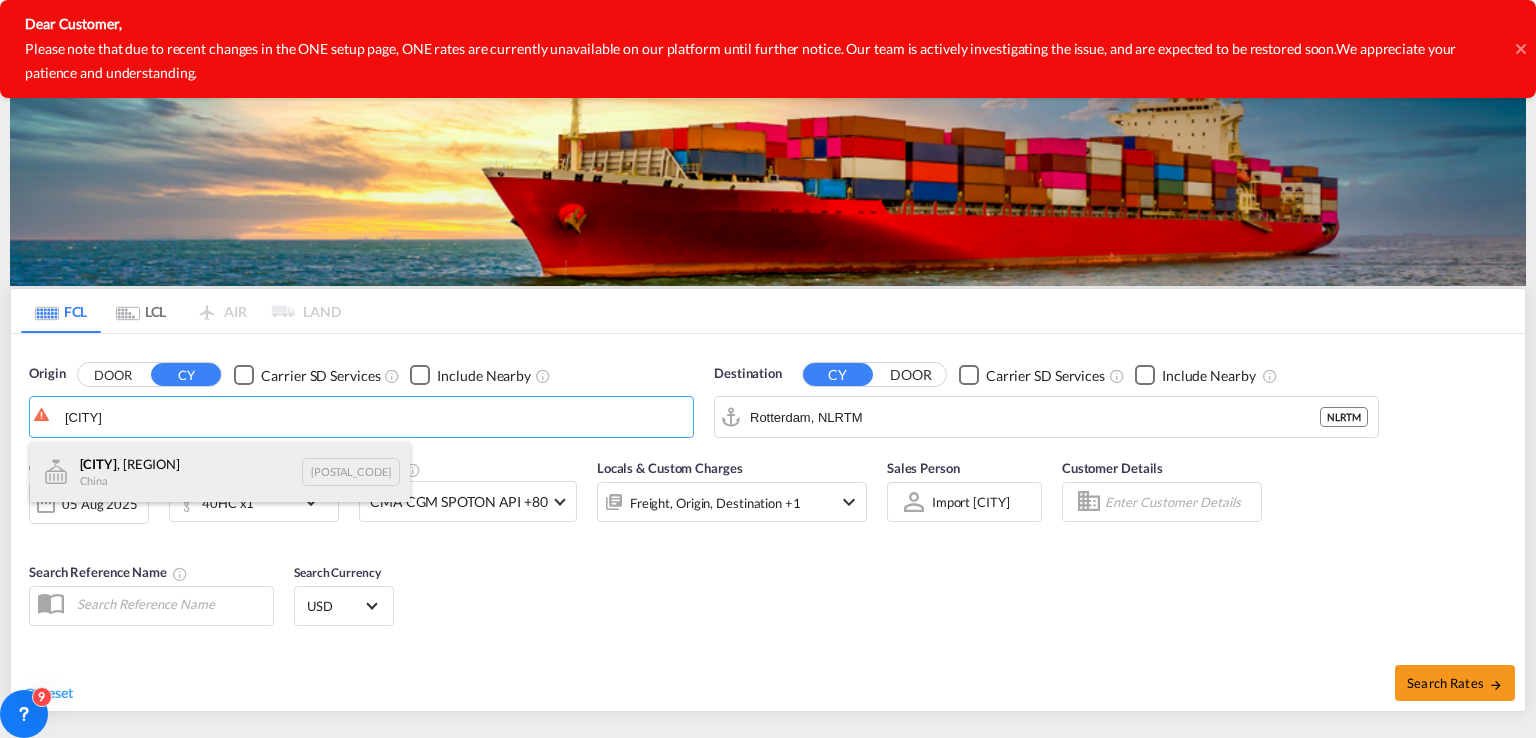 click on "[CITY] ([REGION]) [COUNTRY]
[POSTAL_CODE]" at bounding box center (220, 472) 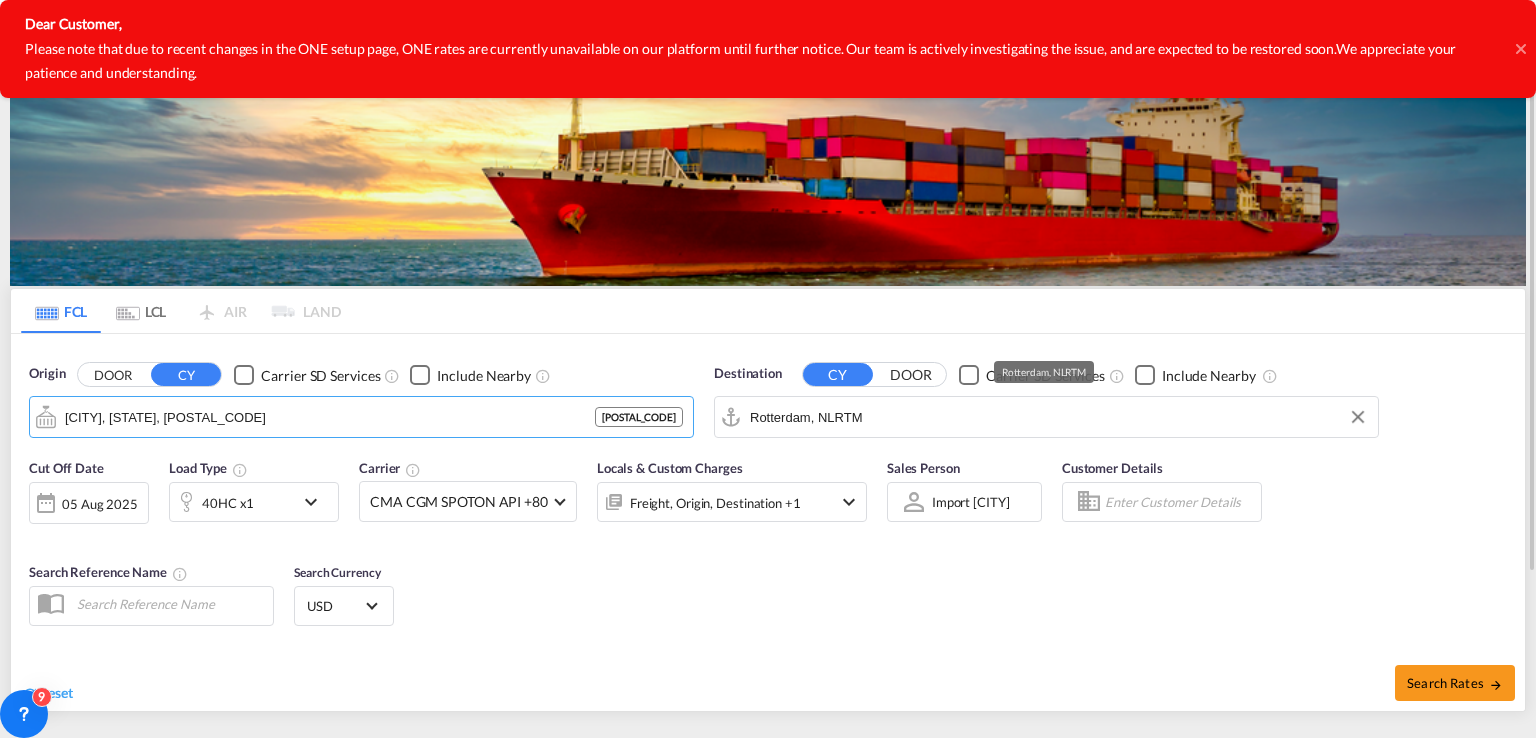 click on "Rotterdam, NLRTM" at bounding box center [1059, 417] 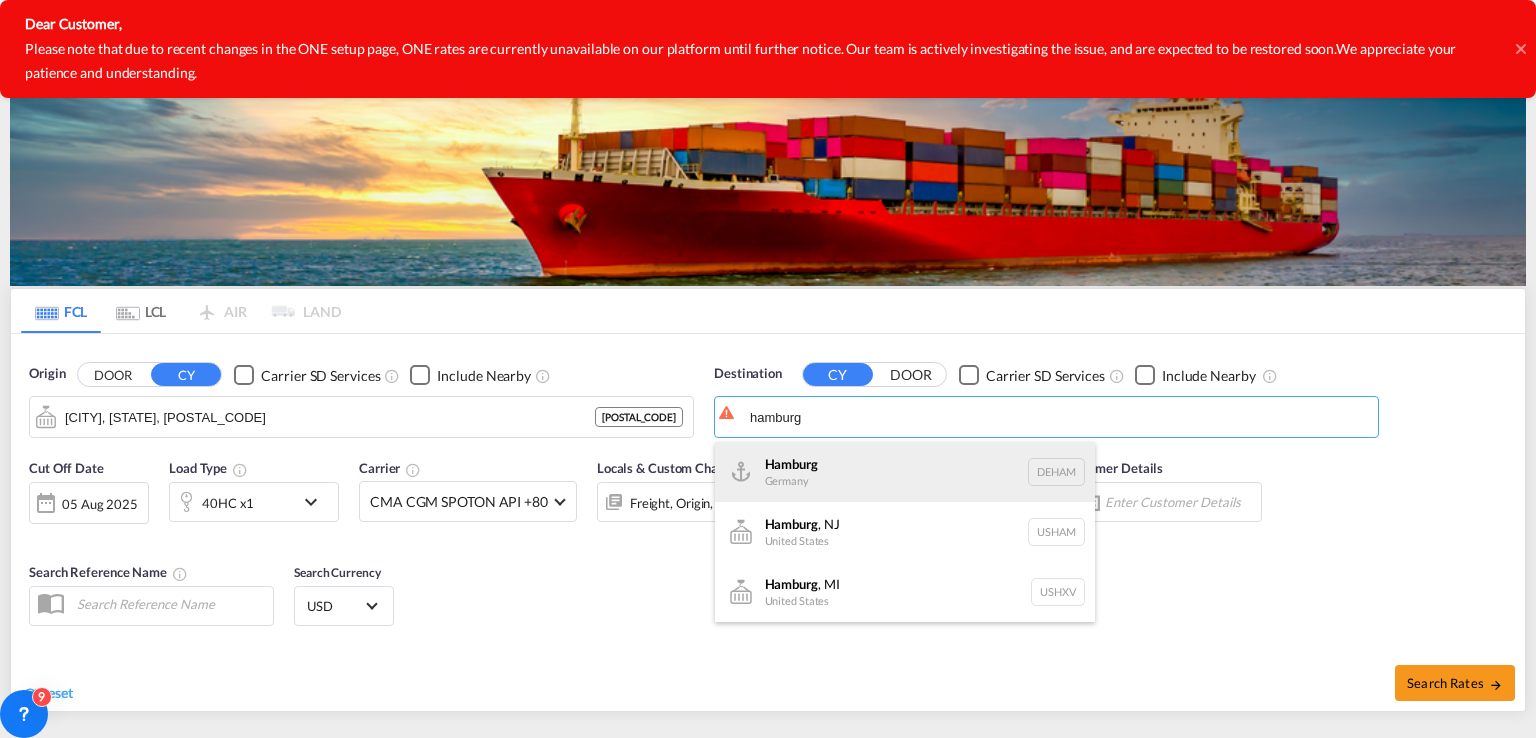 click on "[CITY]
[COUNTRY]
[POSTAL_CODE]" at bounding box center [905, 472] 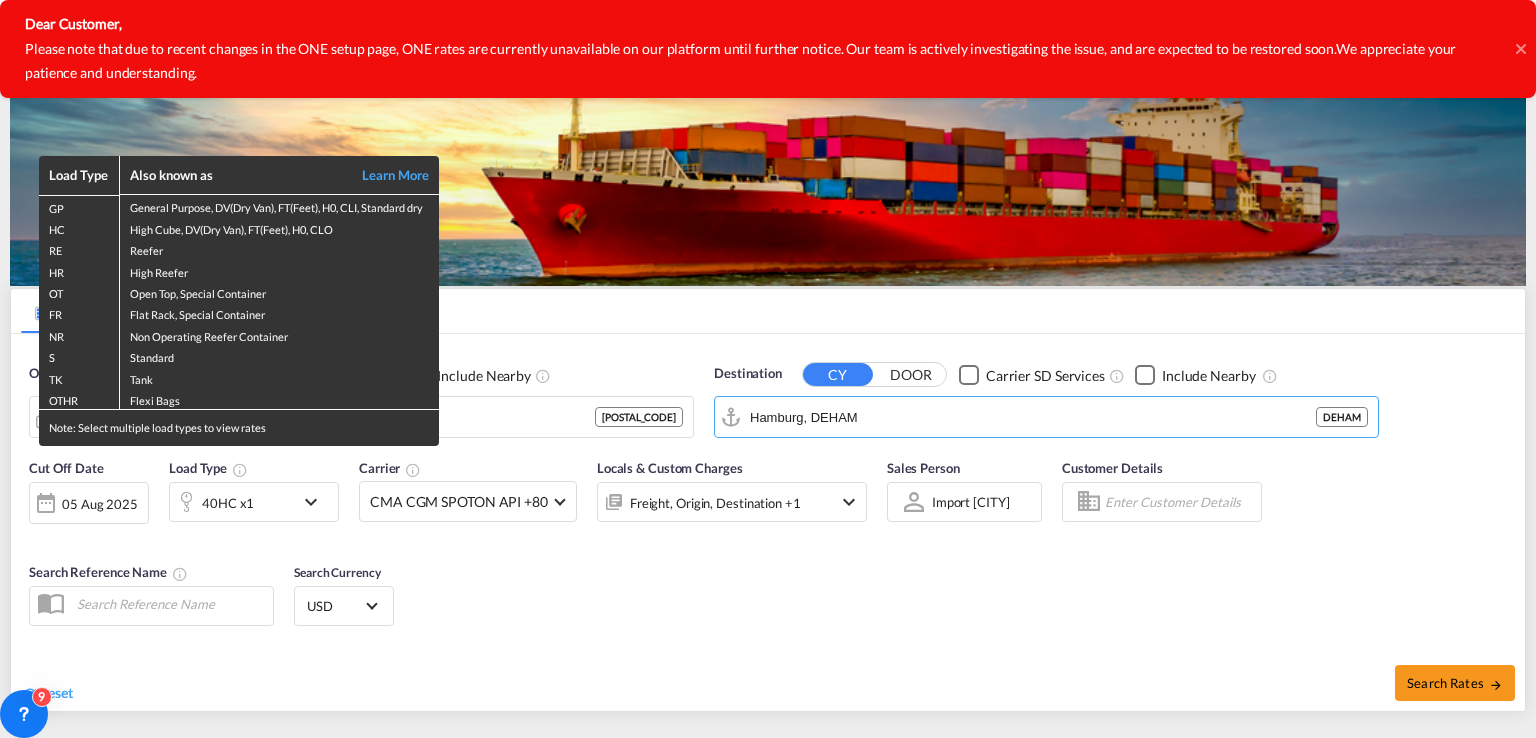 click on "Load Type Also known as Learn More GP
General Purpose, DV(Dry Van), FT(Feet), H0, CLI, Standard dry HC
High Cube, DV(Dry Van), FT(Feet), H0, CLO RE
Reefer HR
High Reefer OT
Open Top, Special Container FR
Flat Rack, Special Container NR
Non Operating Reefer Container S
Standard TK
Tank OTHR
Flexi Bags Note: Select multiple load types to view rates" at bounding box center [768, 369] 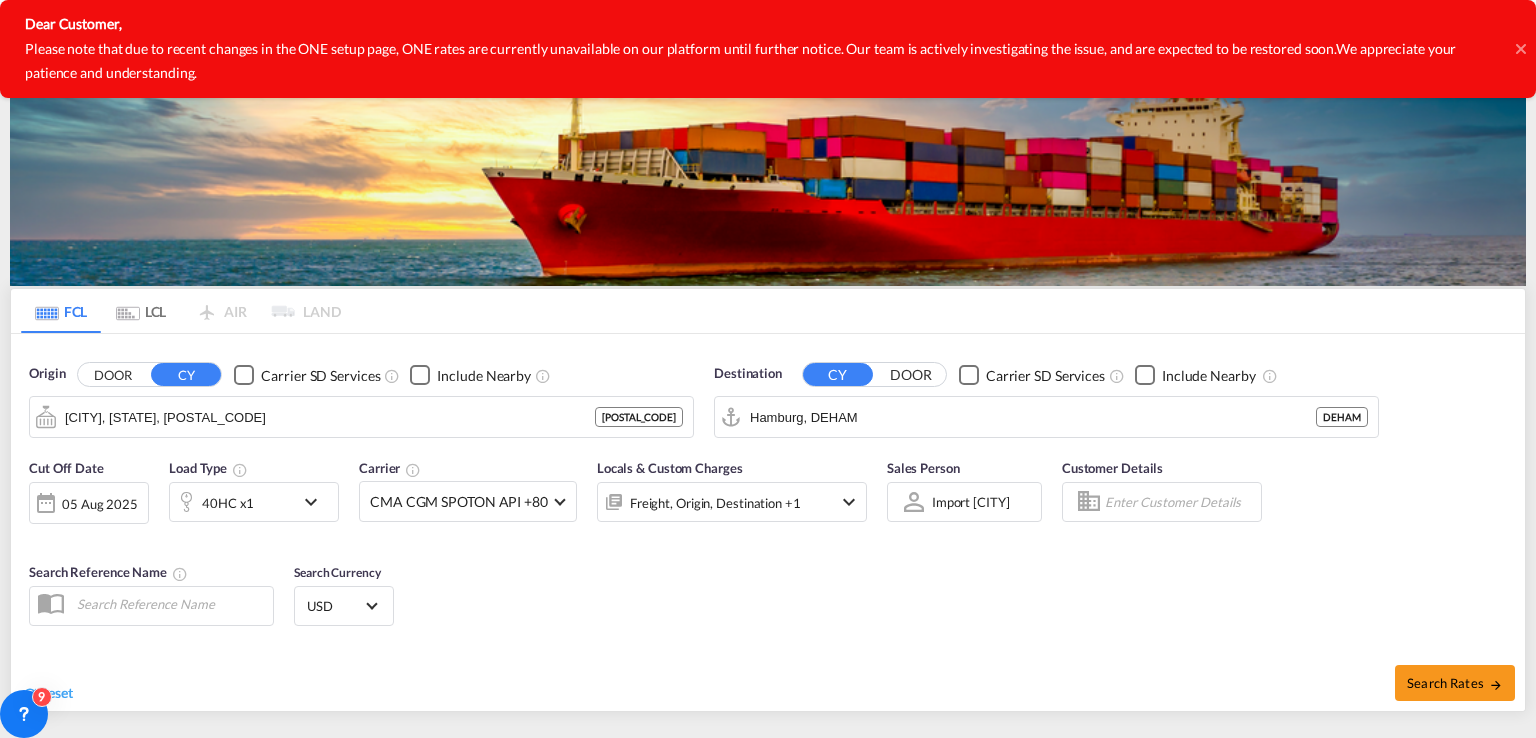 click on "05 Aug 2025" at bounding box center [100, 504] 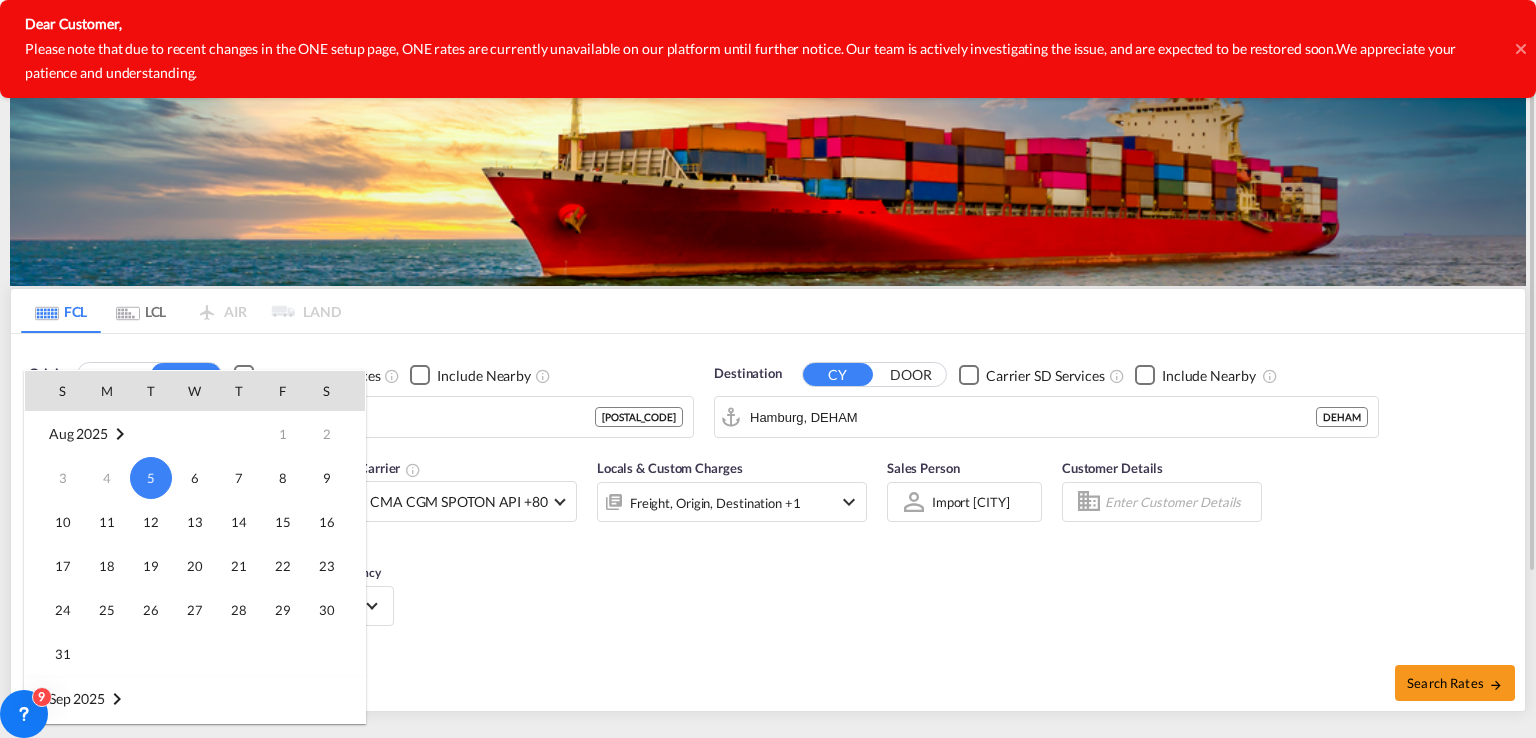click on "6" at bounding box center [195, 478] 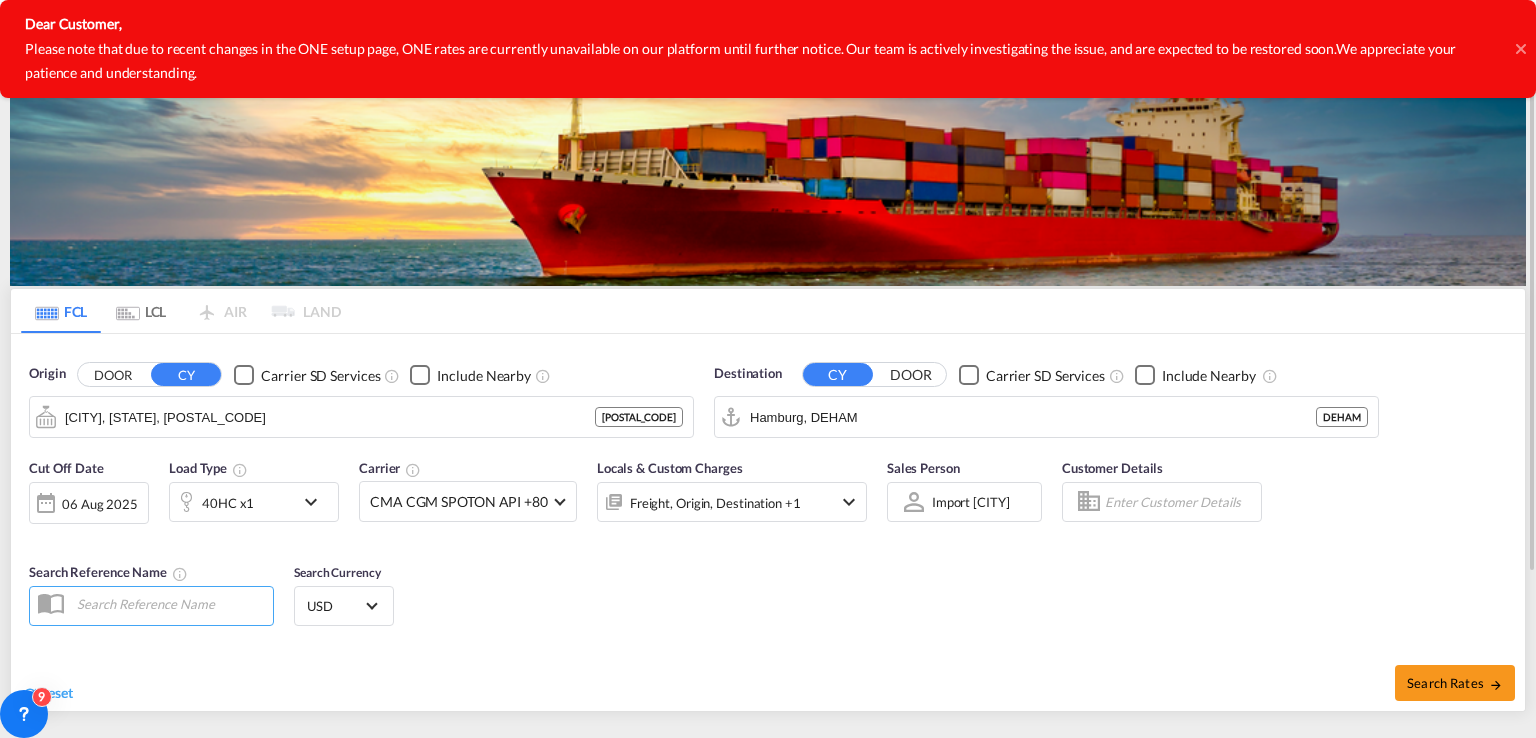 click on "40HC x1" at bounding box center [254, 502] 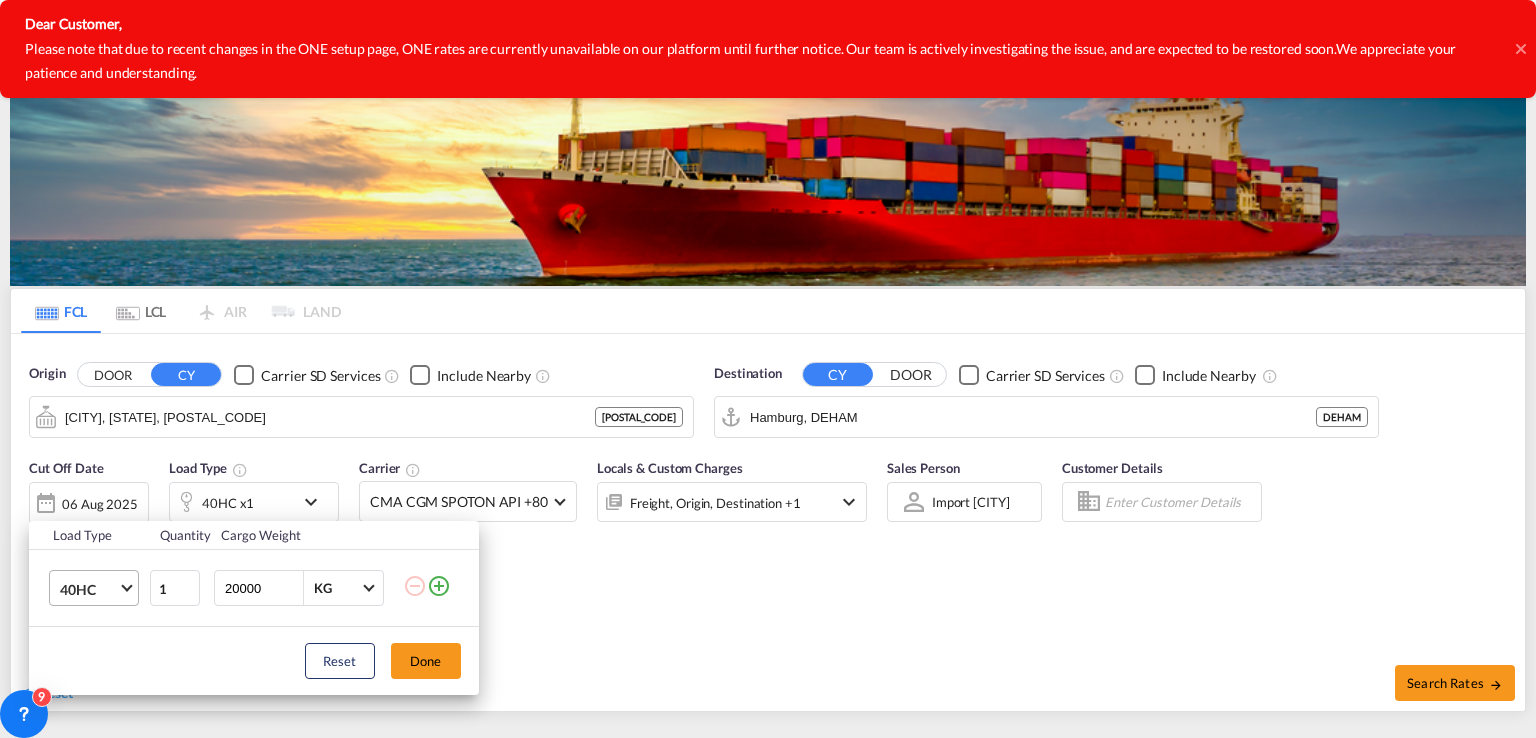 click at bounding box center (126, 586) 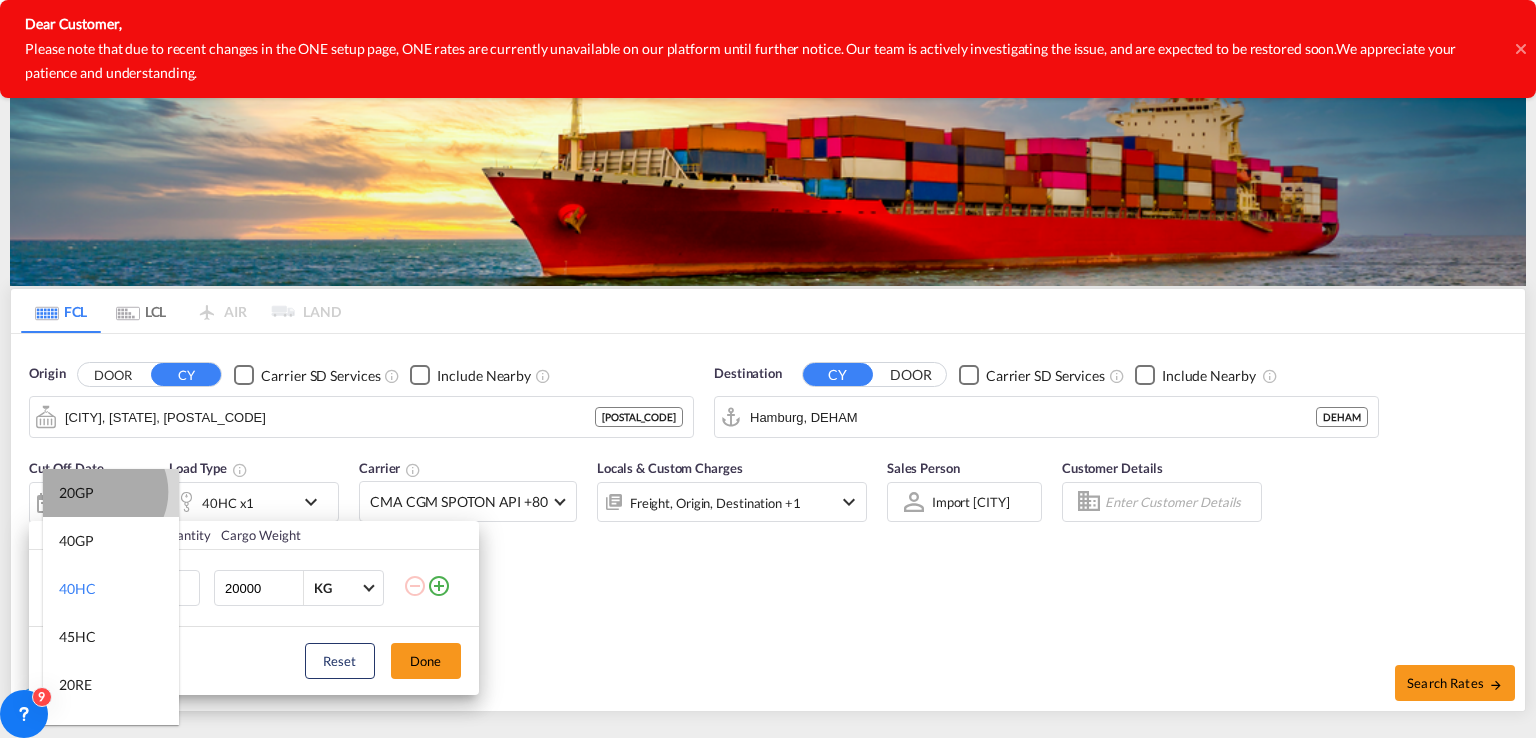 click on "20GP" at bounding box center [111, 493] 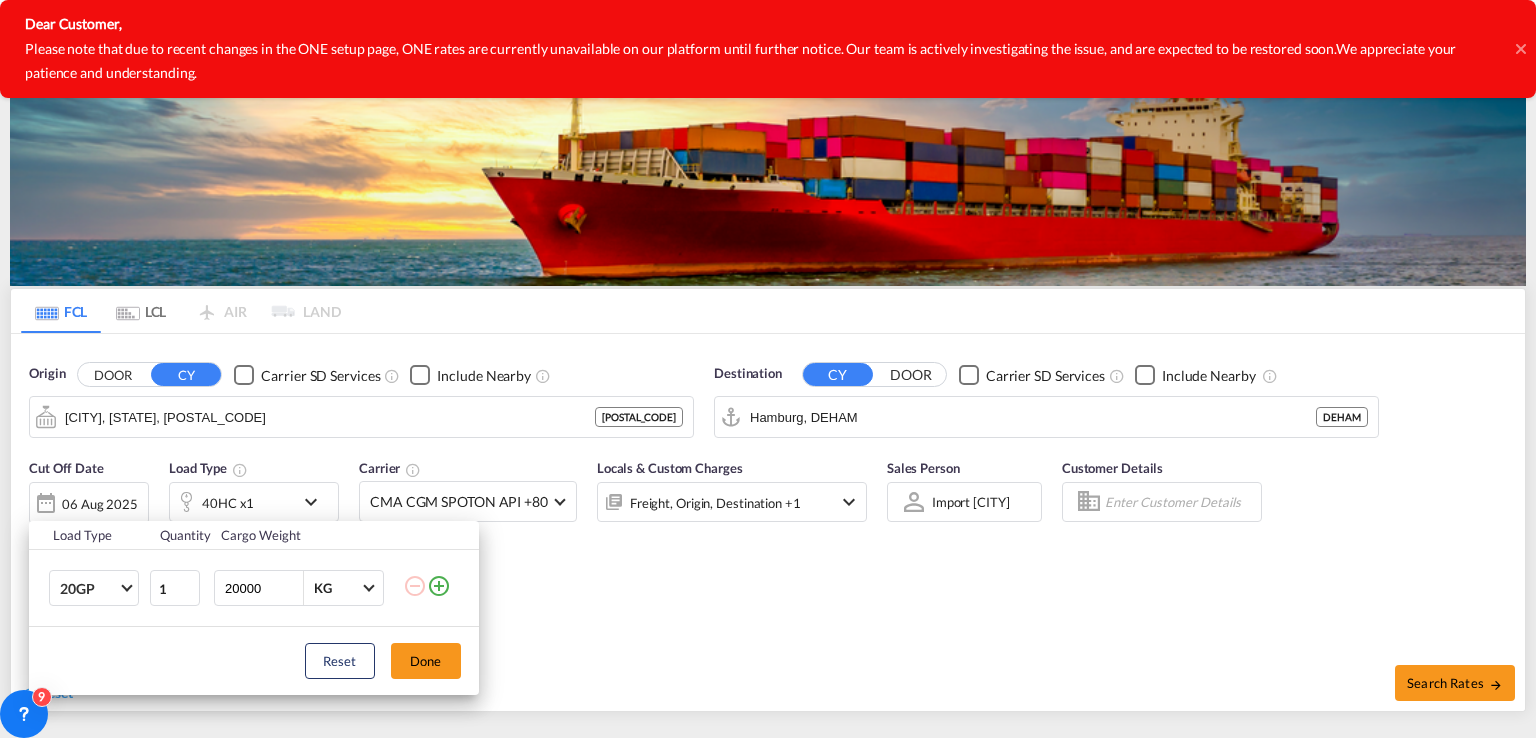 drag, startPoint x: 264, startPoint y: 587, endPoint x: 140, endPoint y: 588, distance: 124.004036 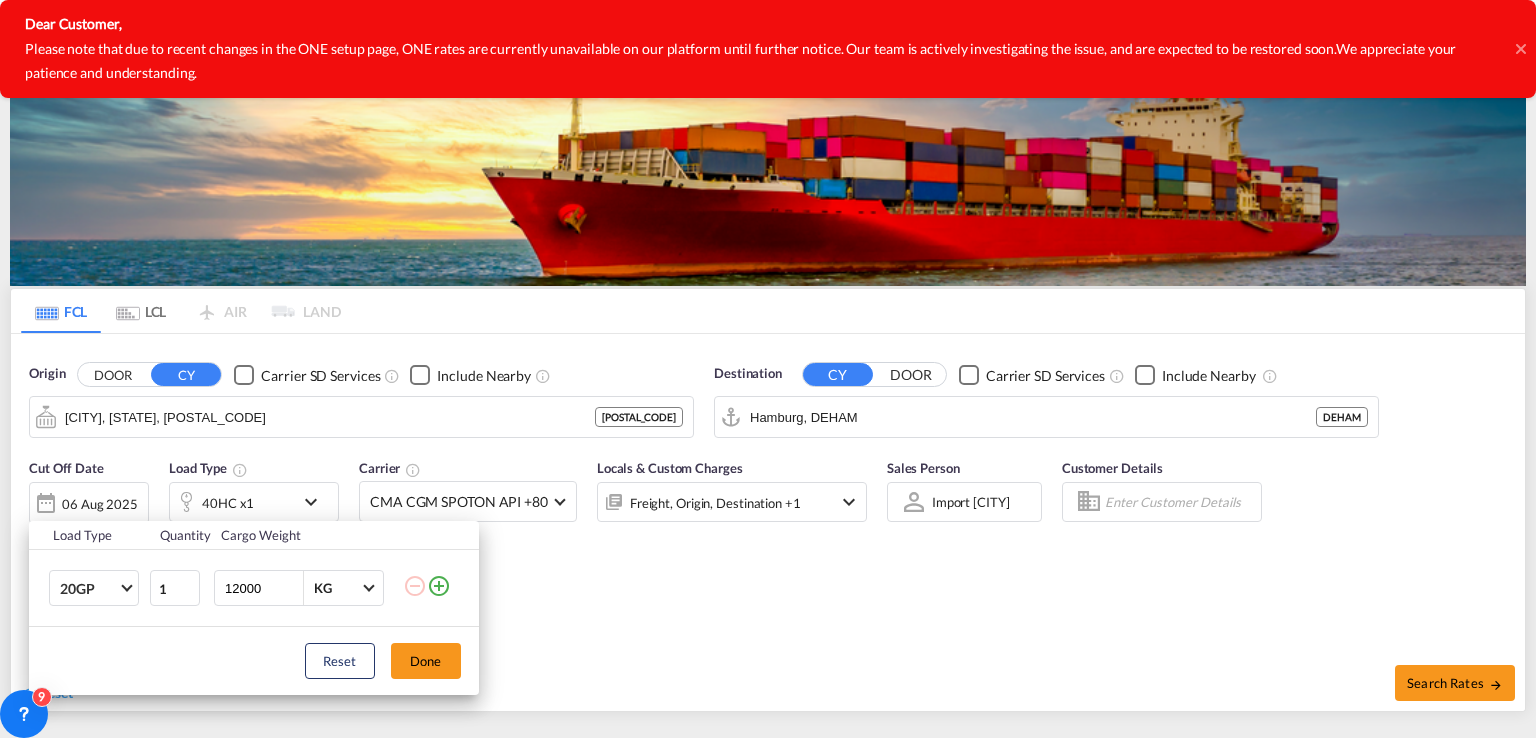 type on "12000" 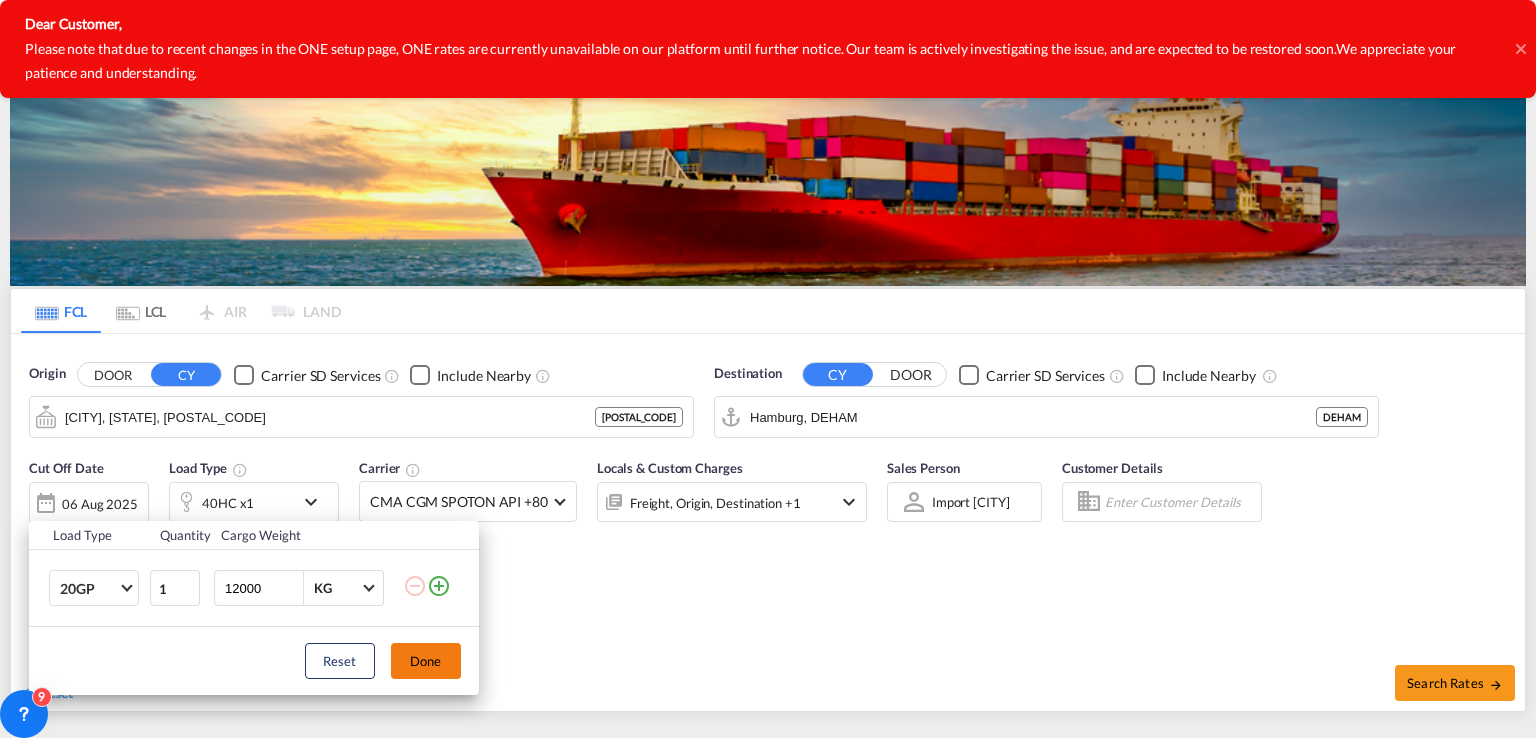 click on "Done" at bounding box center (426, 661) 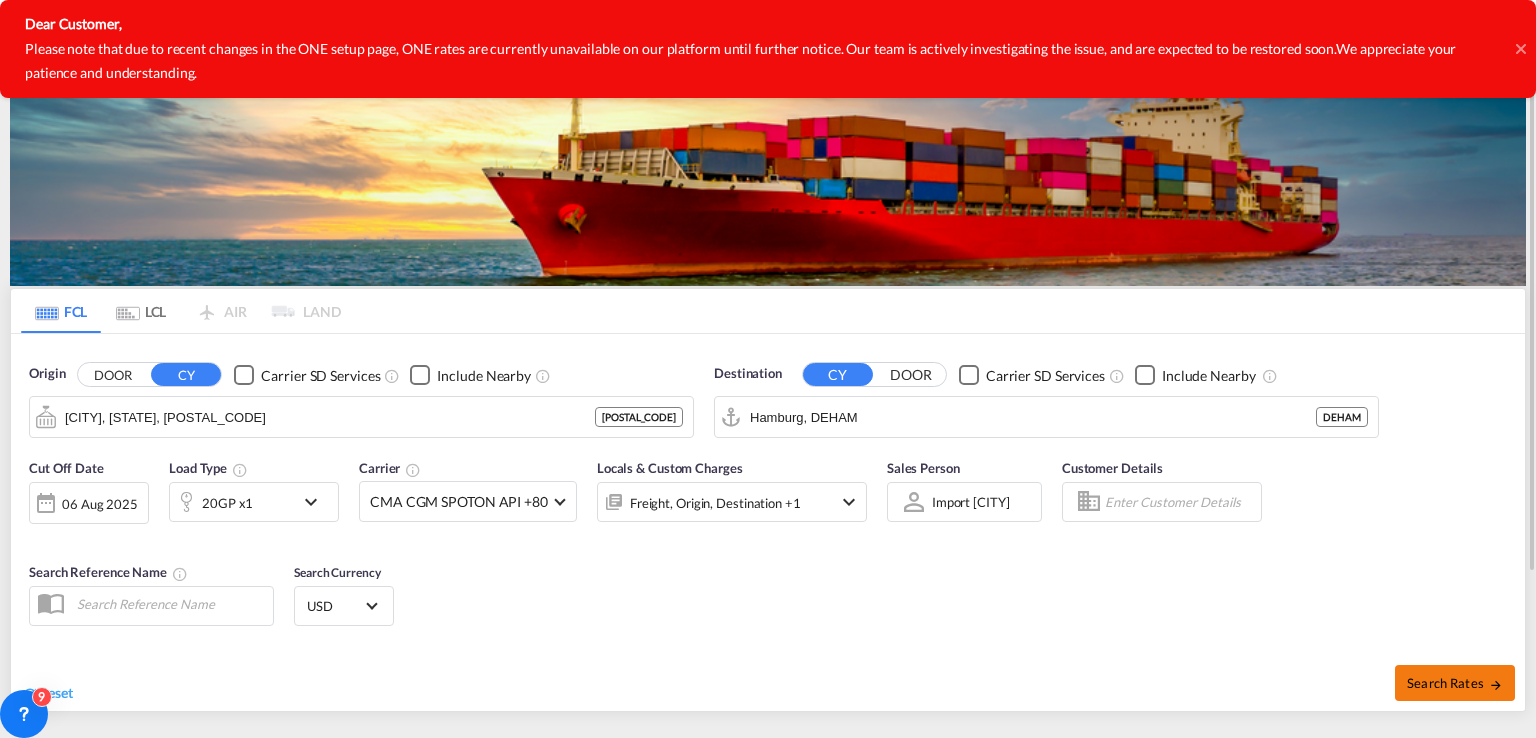 click on "Search Rates" at bounding box center [1455, 683] 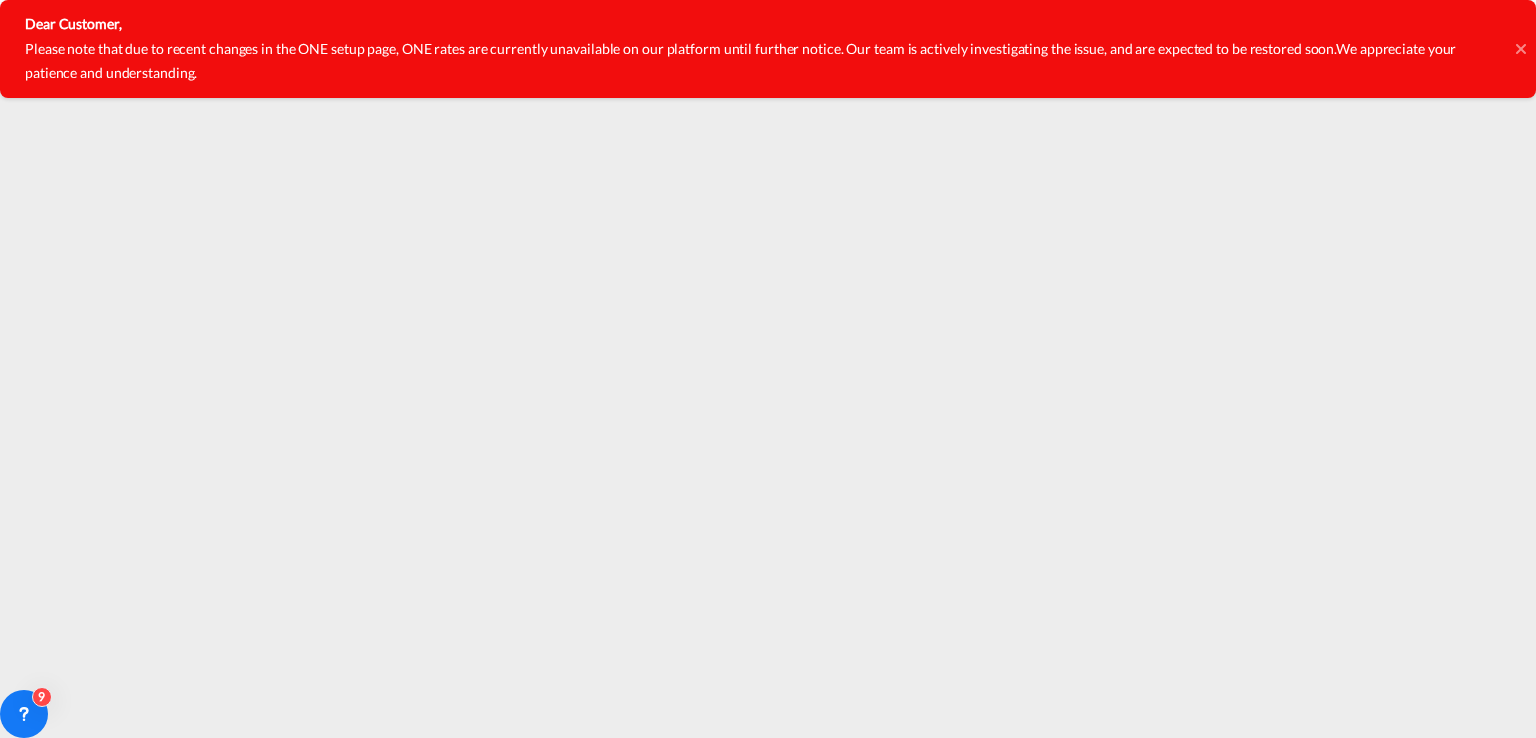 click 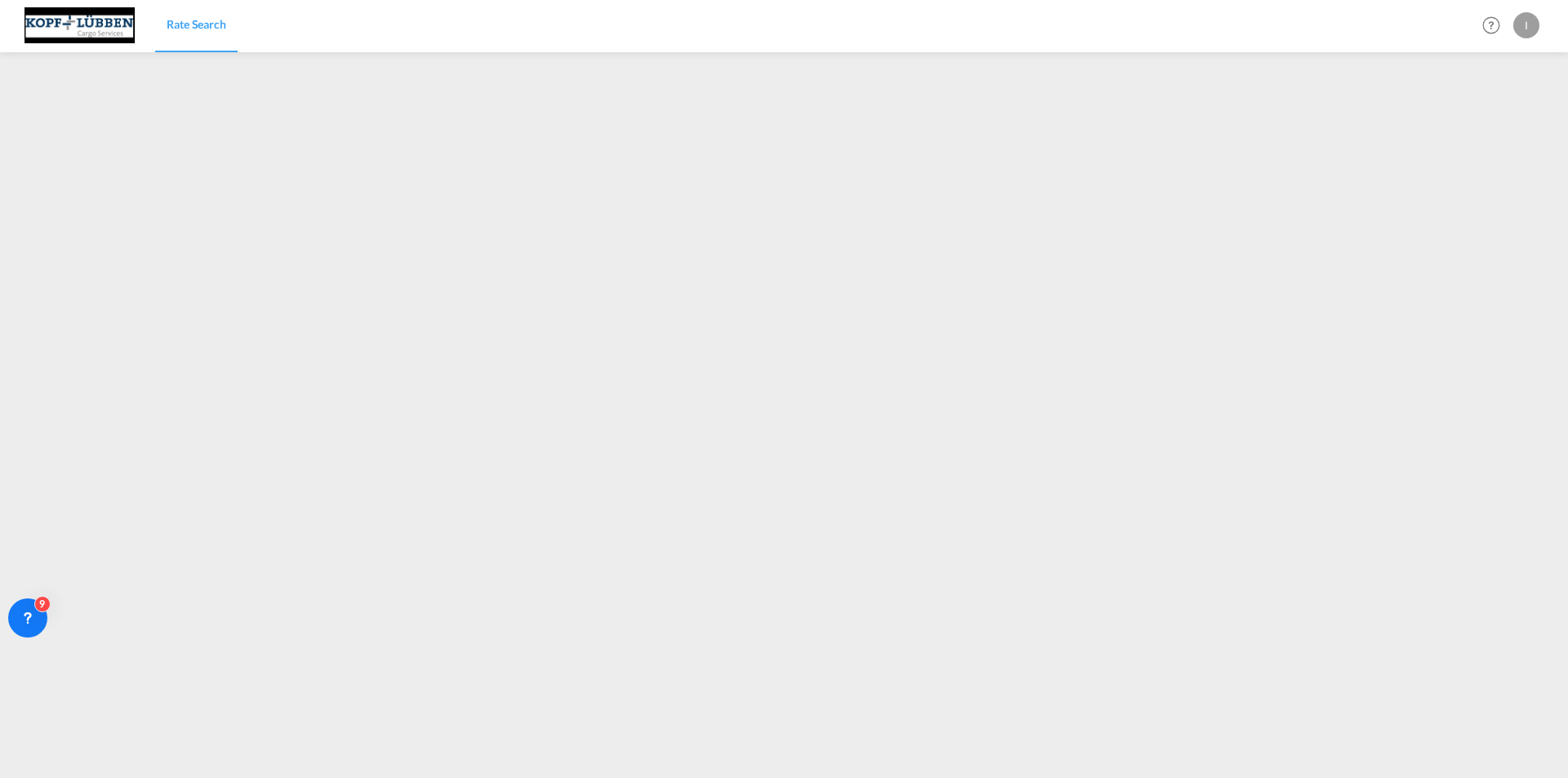 click on "Rate Search
Help Resources Product Release
I
My Profile Logout" at bounding box center (784, 389) 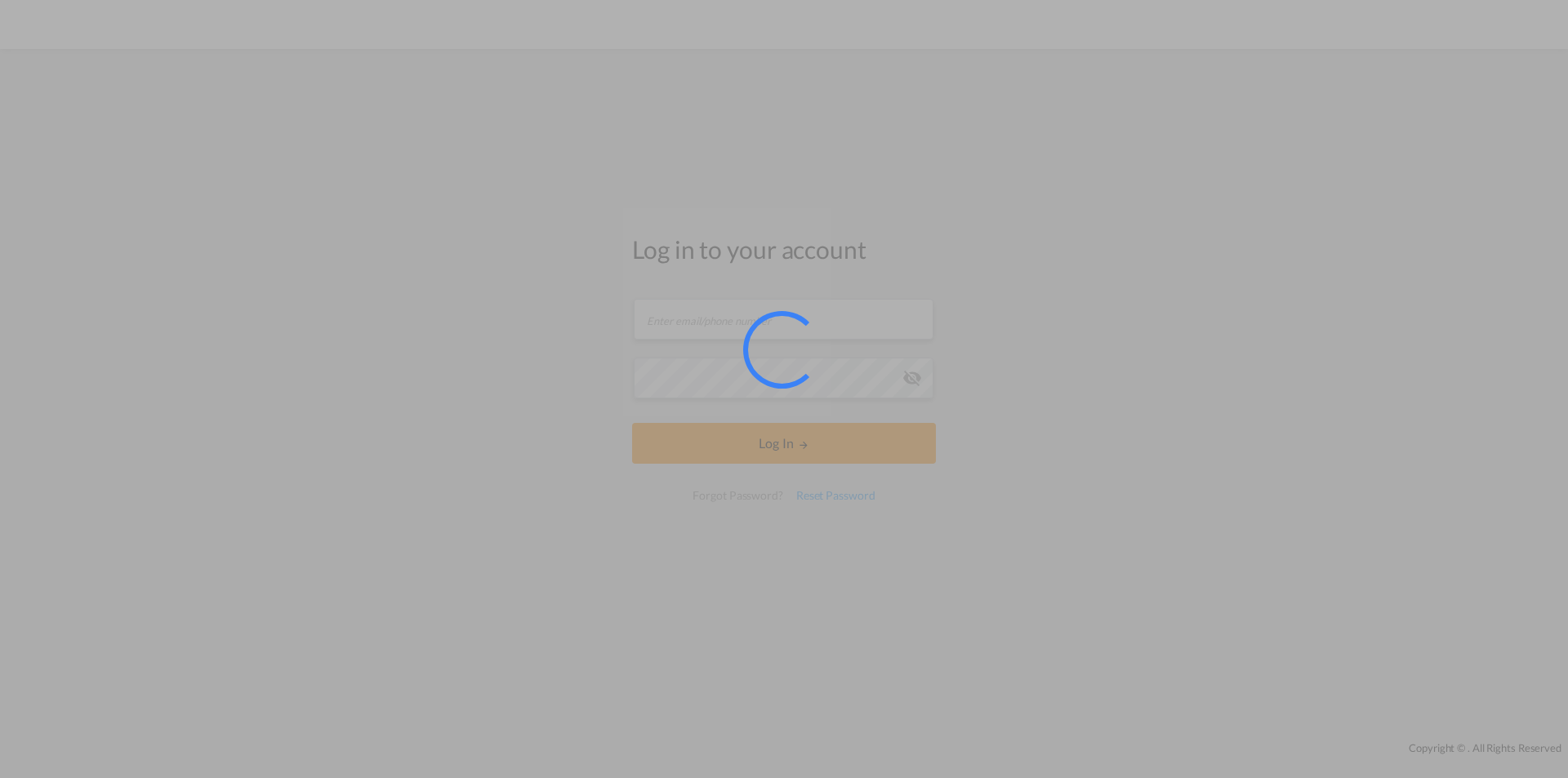 scroll, scrollTop: 0, scrollLeft: 0, axis: both 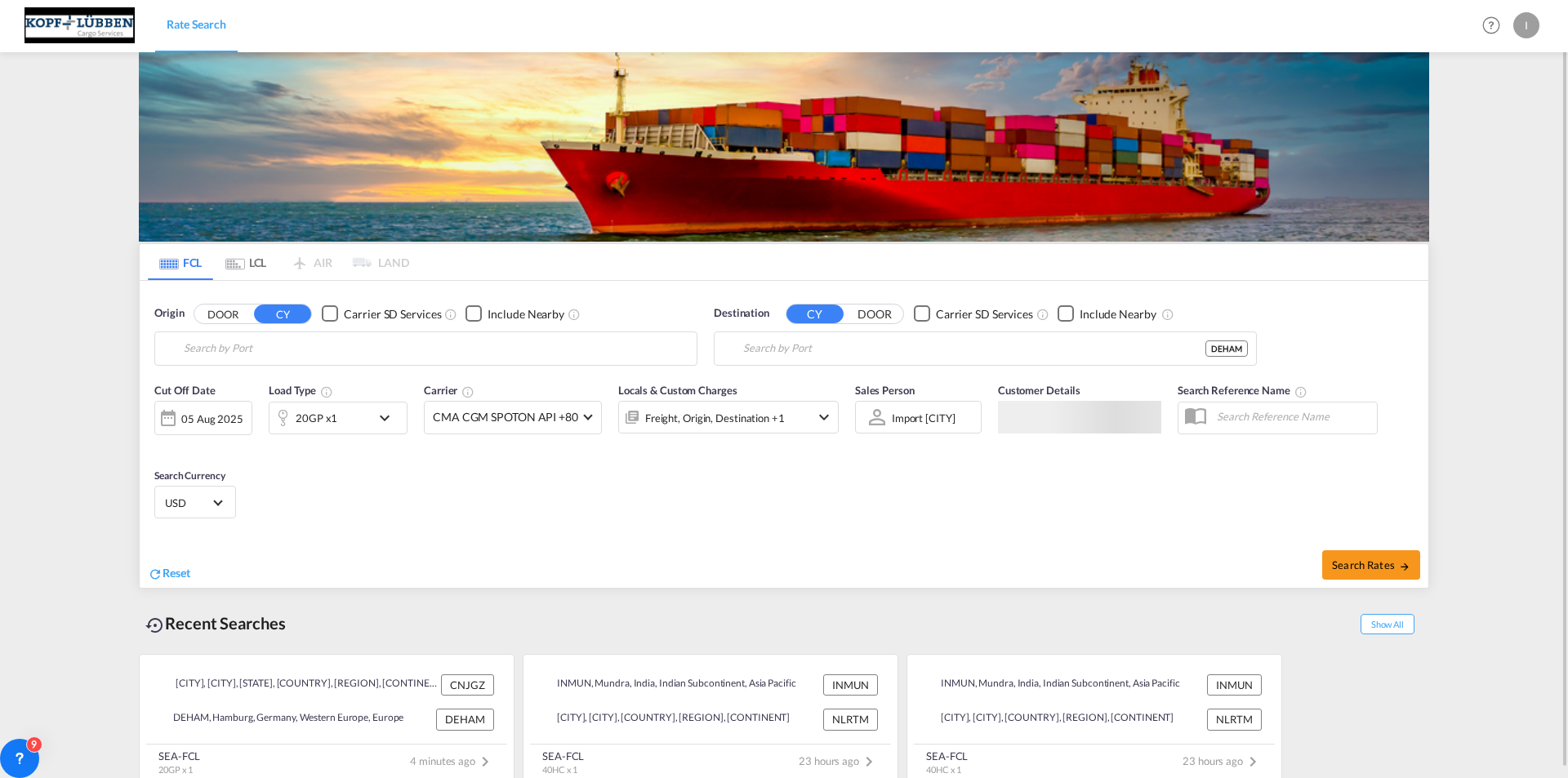 type on "[CITY], [STATE], [POSTAL_CODE]" 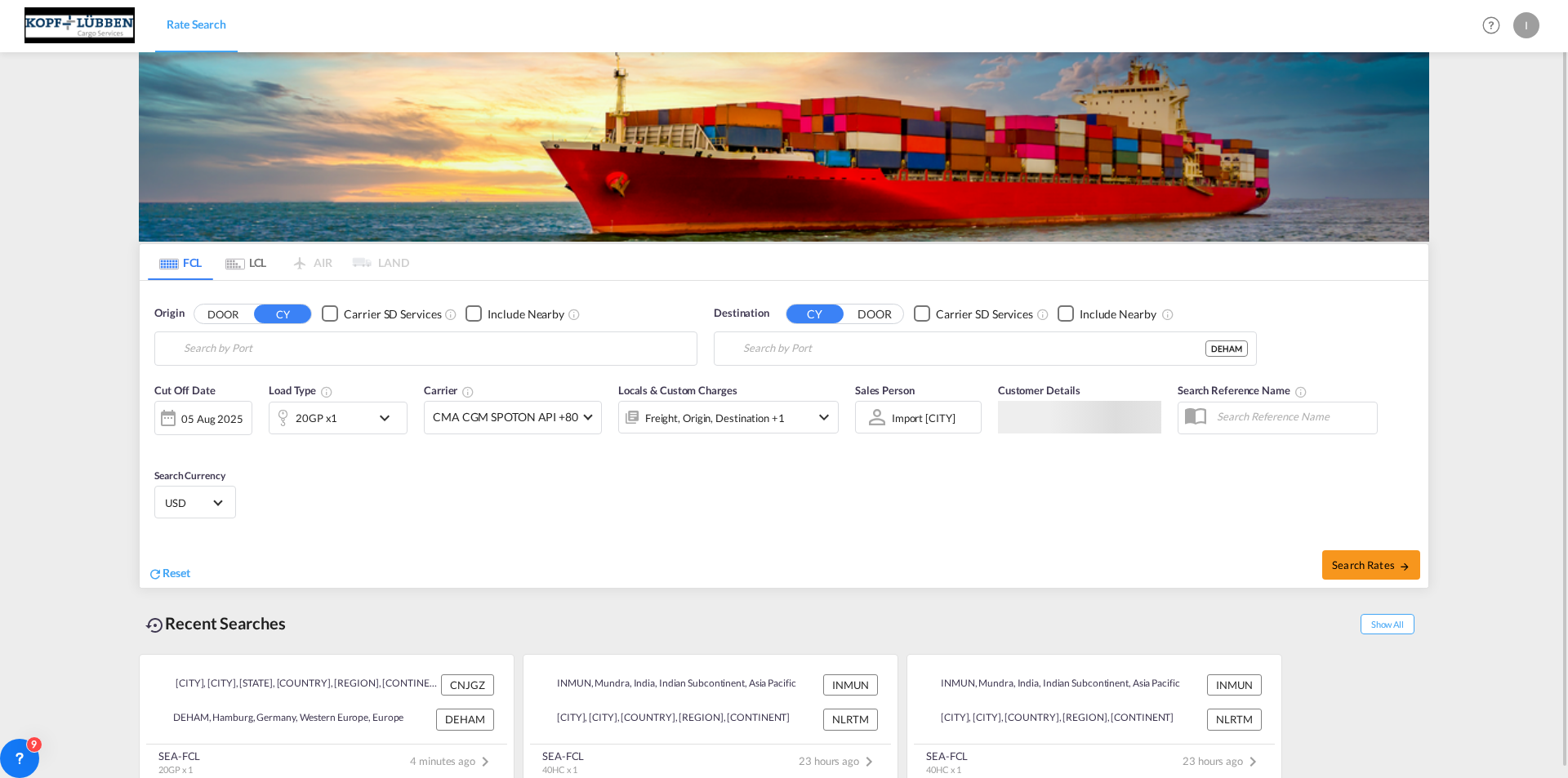 type on "Hamburg, DEHAM" 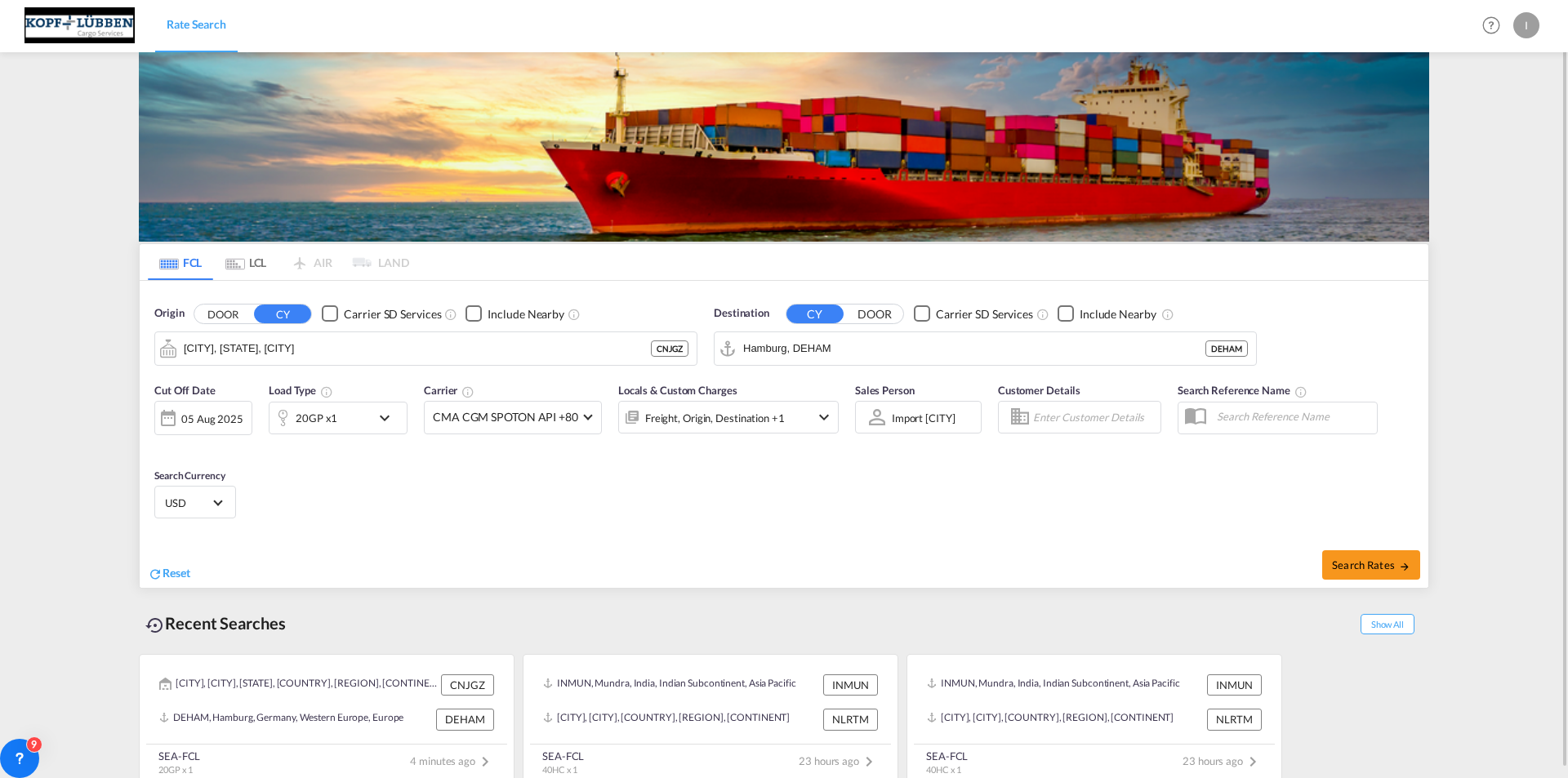 click at bounding box center (389, 418) 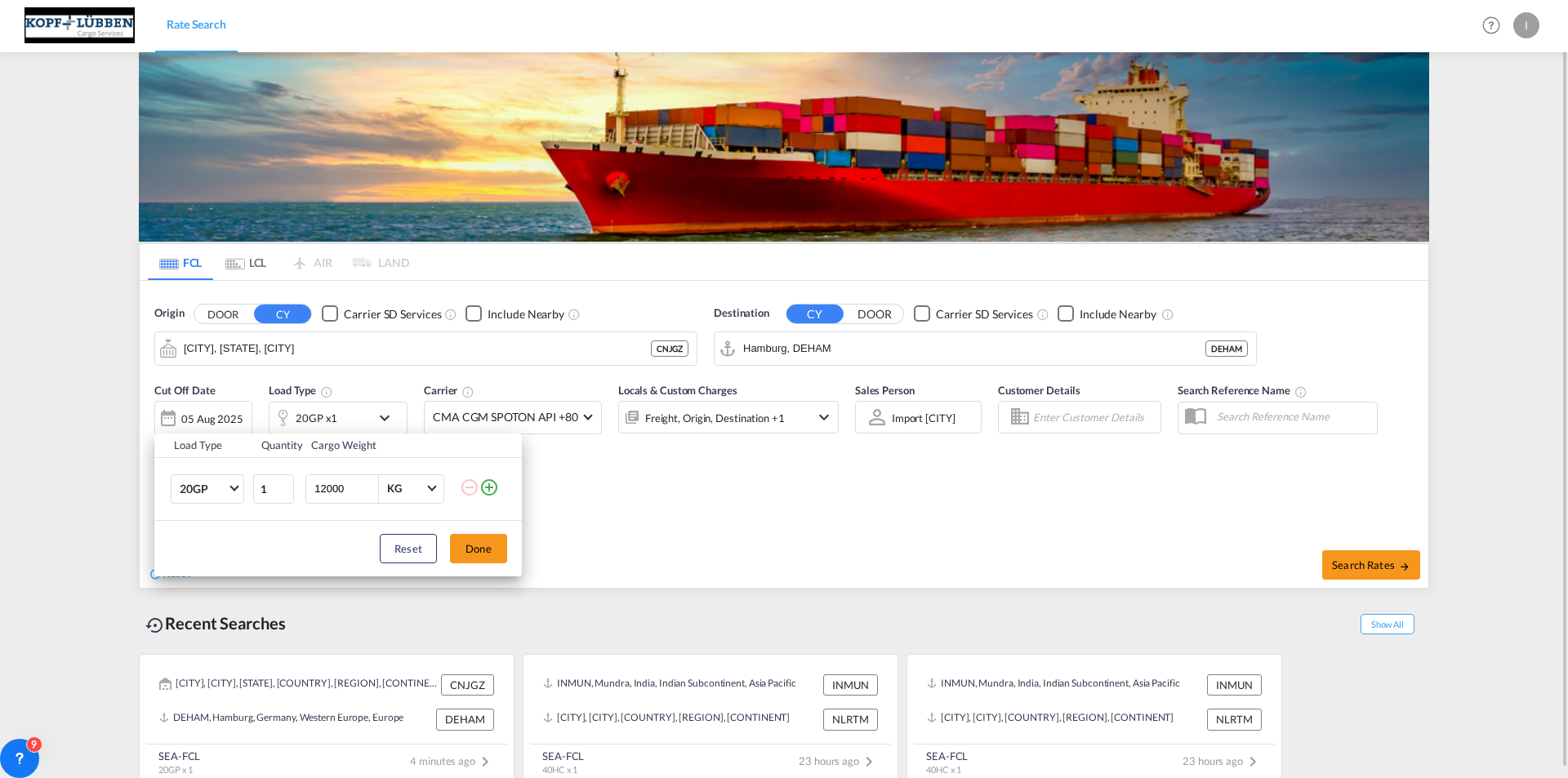 click on "Load Type
Quantity Cargo Weight
20GP
20GP
40GP
40HC
45HC
20RE
40RE
40HR
20OT
40OT
20FR
40FR
40NR
20NR
45S
20TK
40TK
OTHR
53HC
20HC
20FX
1 12000 KG KG
Load type addition is restricted to 4 Reset Done" at bounding box center [784, 389] 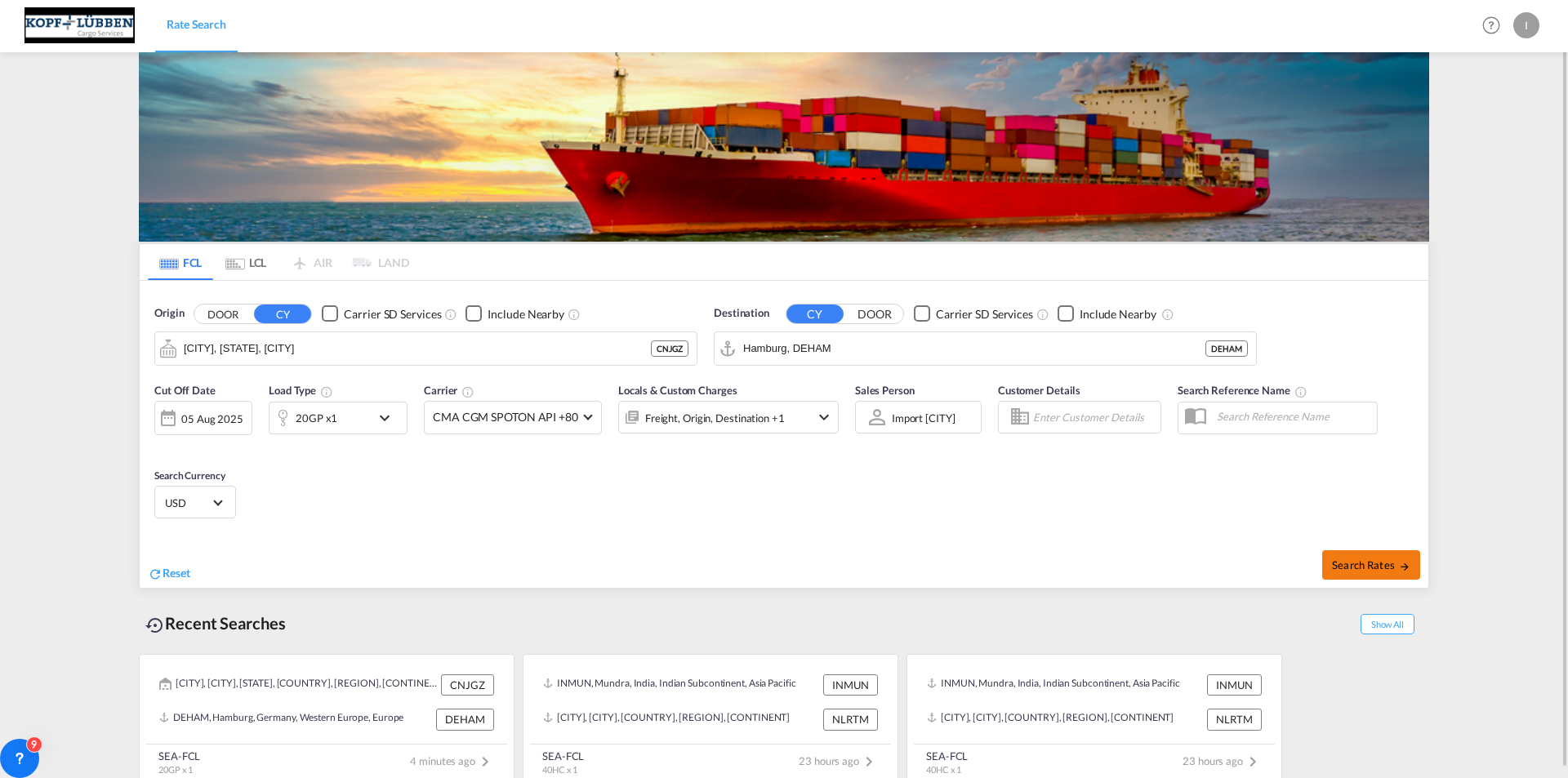 click on "Search Rates" at bounding box center [1371, 565] 